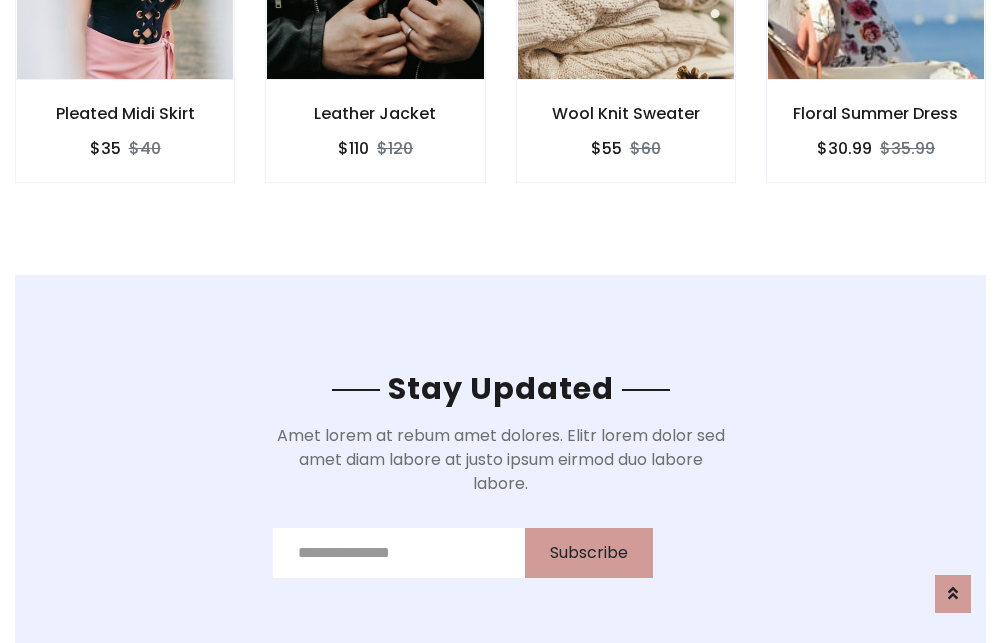 scroll, scrollTop: 3012, scrollLeft: 0, axis: vertical 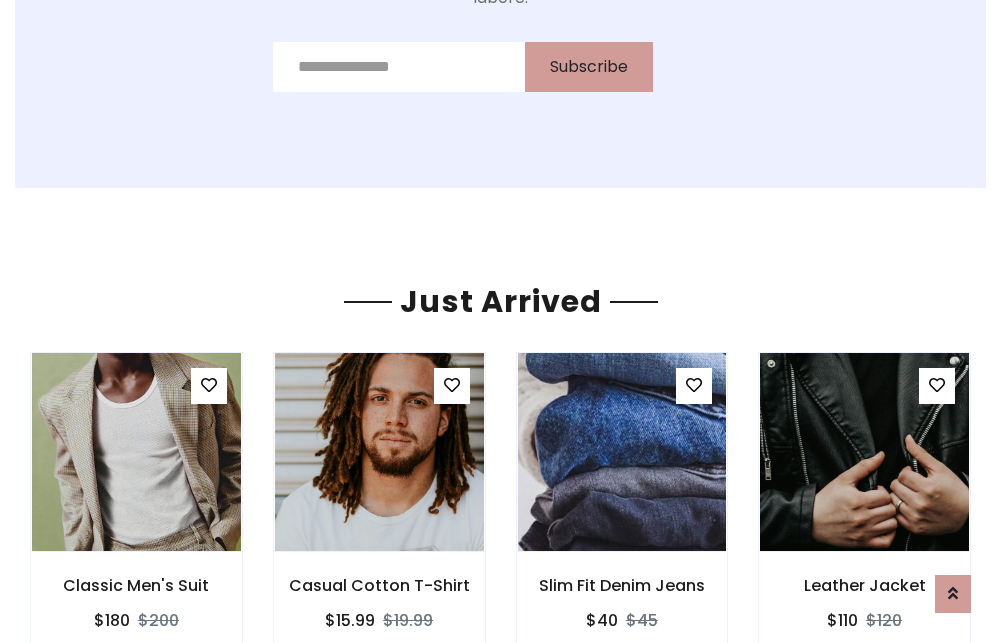 click on "Wool Knit Sweater
$55
$60" at bounding box center (626, -441) 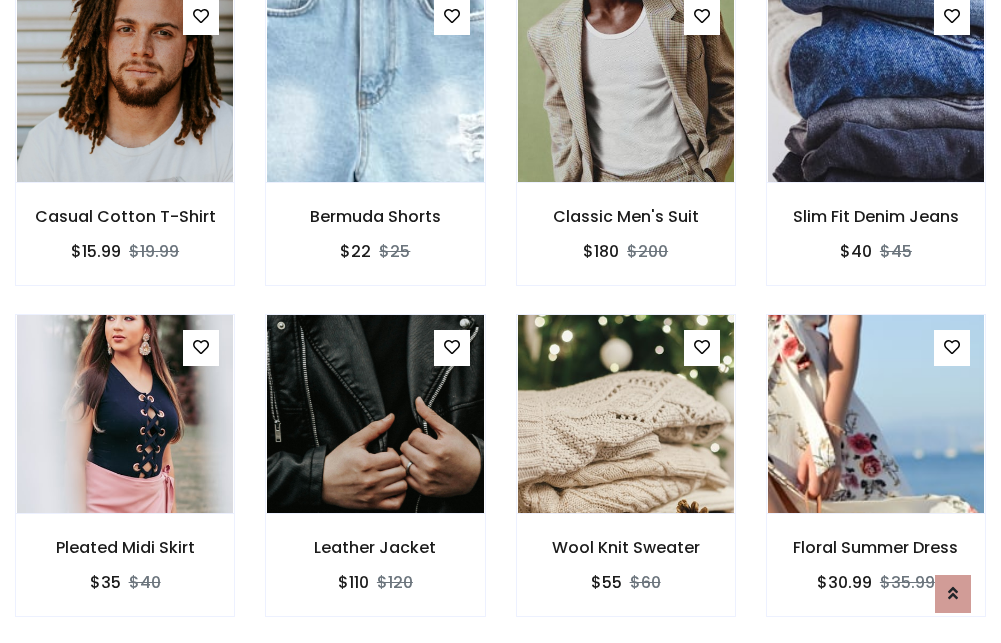 scroll, scrollTop: 2090, scrollLeft: 0, axis: vertical 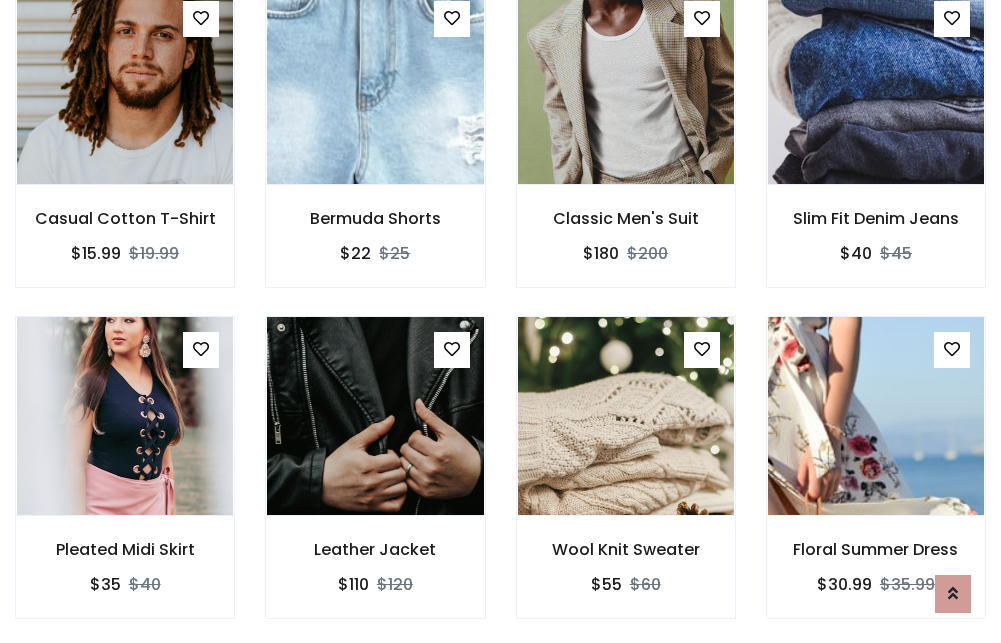 click on "Wool Knit Sweater
$55
$60" at bounding box center (626, 481) 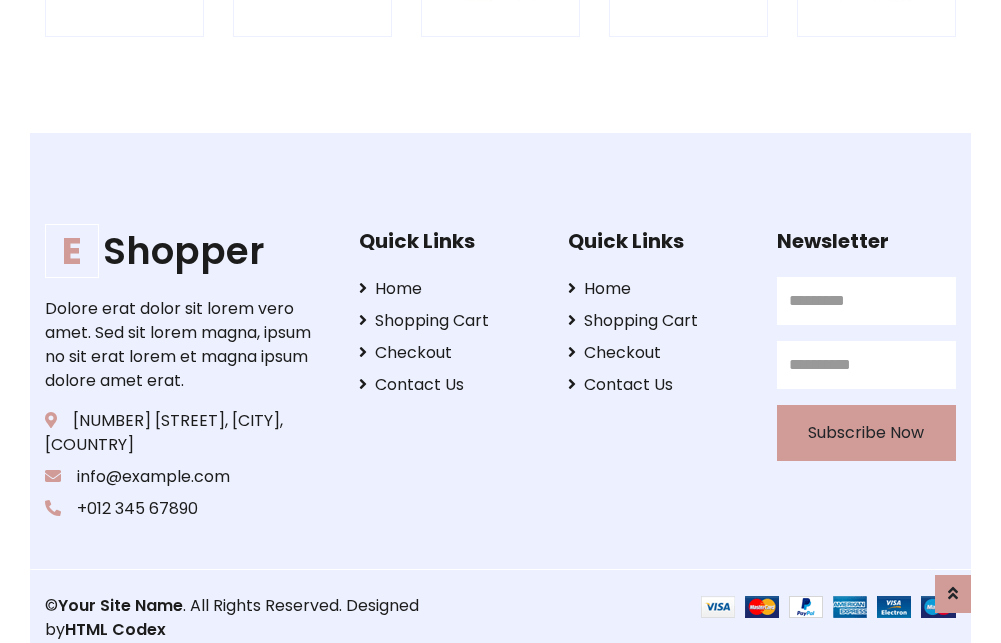 scroll, scrollTop: 3807, scrollLeft: 0, axis: vertical 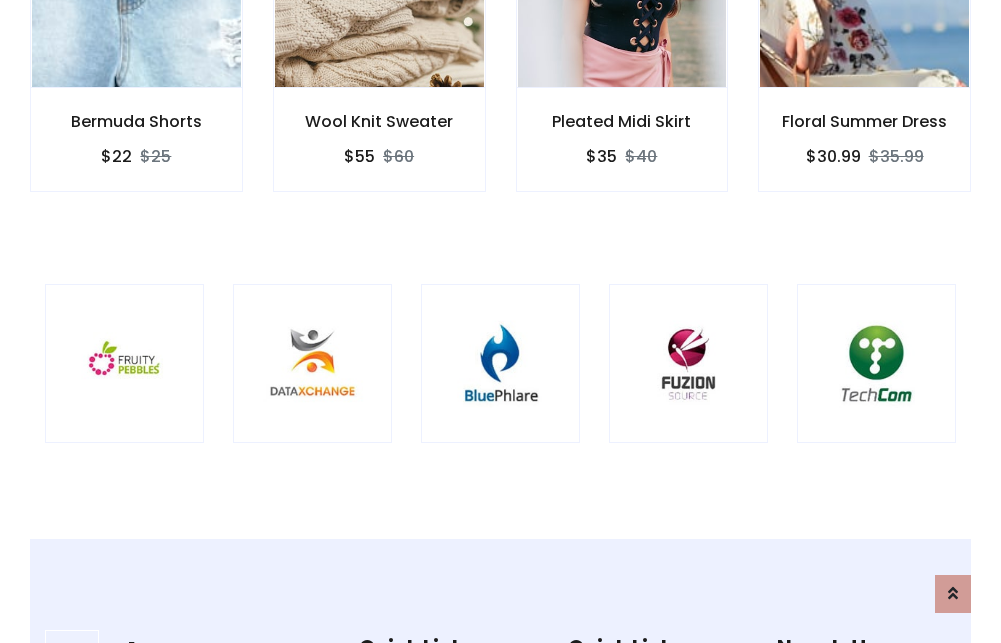 click at bounding box center (500, 363) 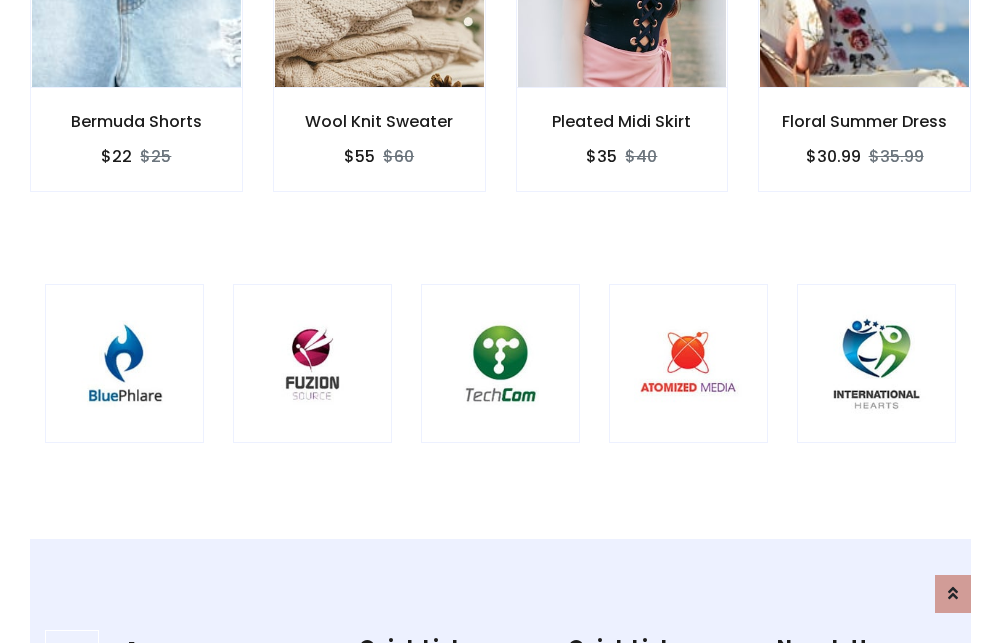 click at bounding box center (500, 363) 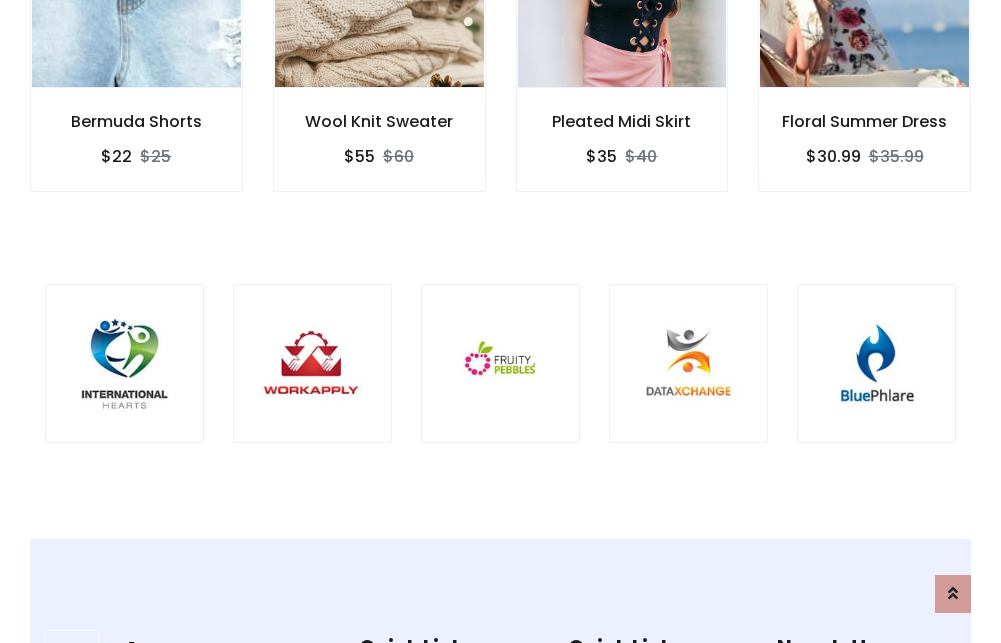scroll, scrollTop: 0, scrollLeft: 0, axis: both 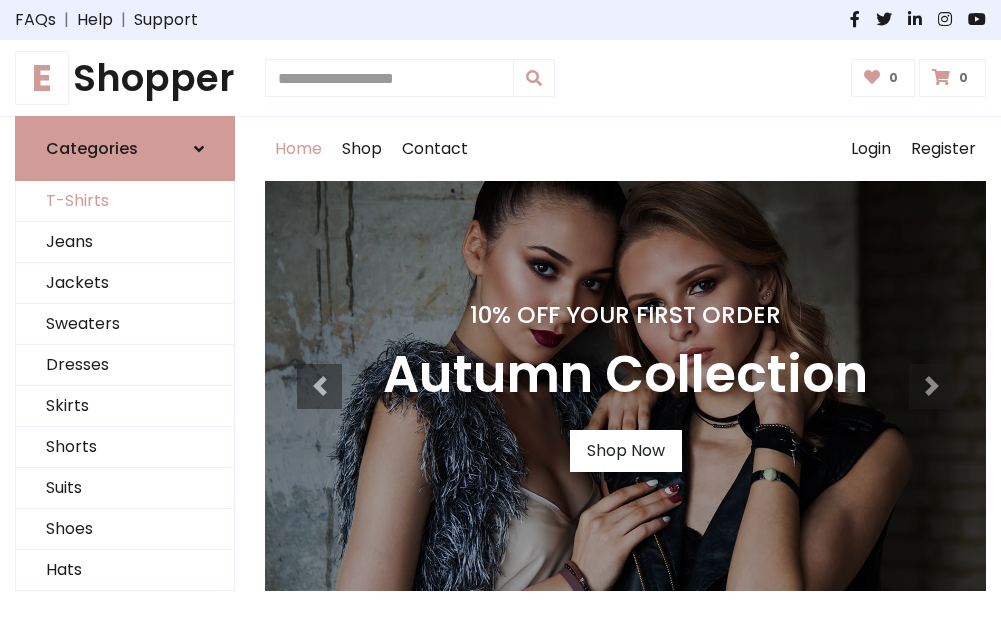 click on "T-Shirts" at bounding box center (125, 201) 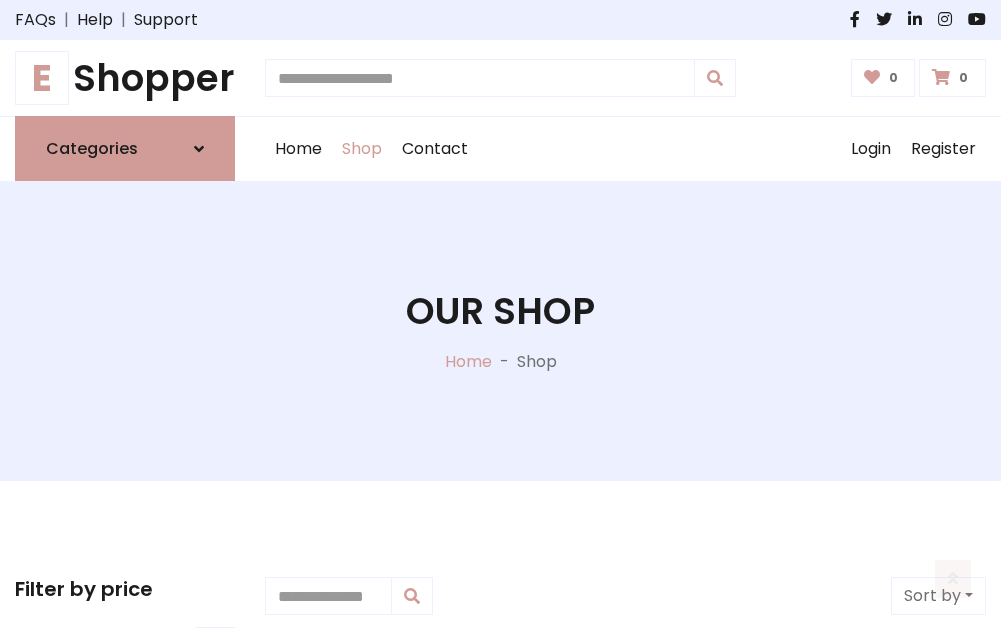 scroll, scrollTop: 802, scrollLeft: 0, axis: vertical 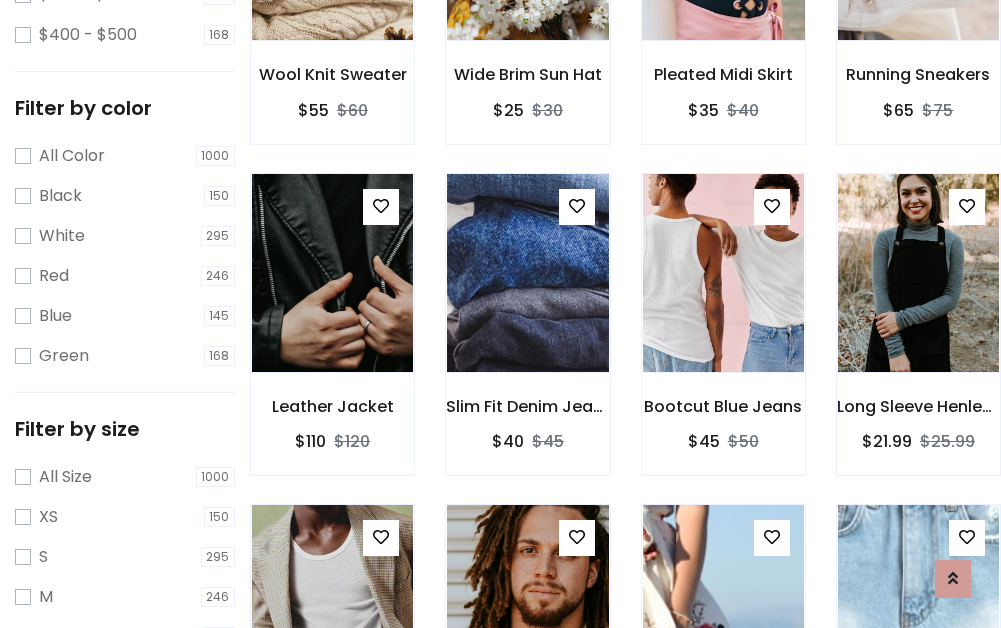 click at bounding box center [723, -59] 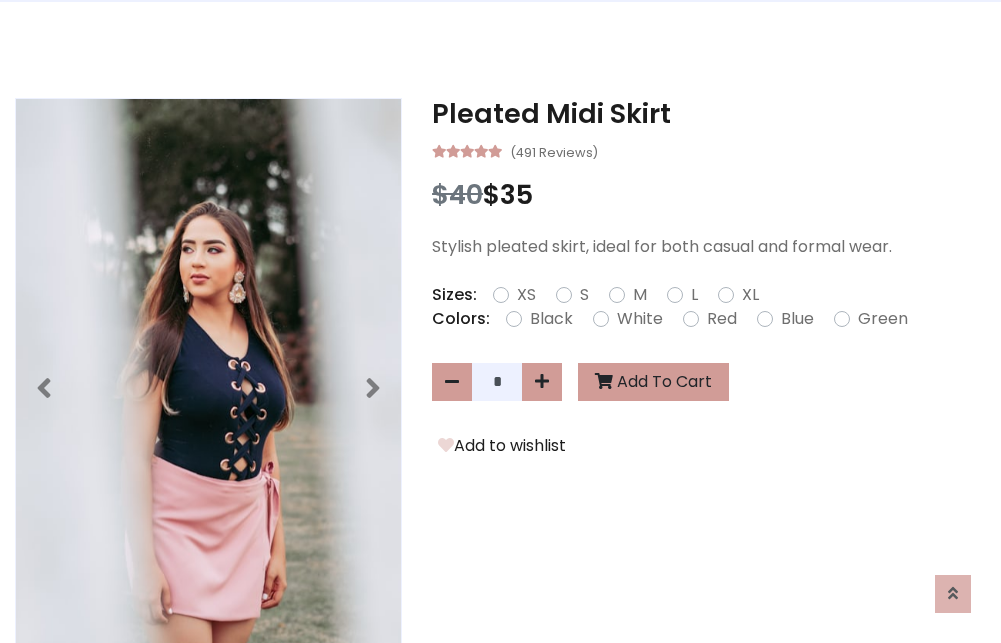 scroll, scrollTop: 0, scrollLeft: 0, axis: both 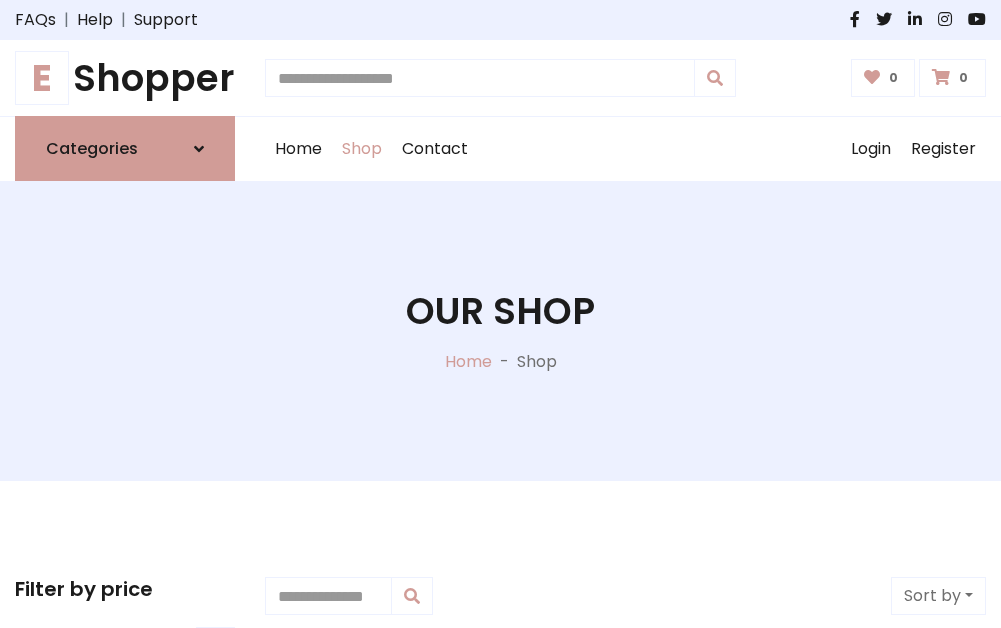 click on "E Shopper" at bounding box center [125, 78] 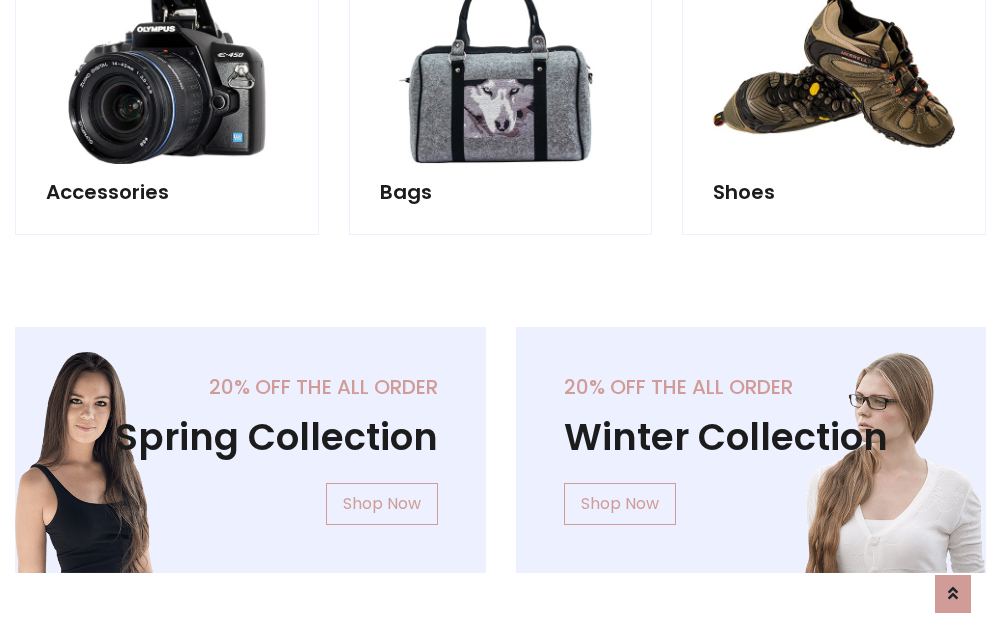 scroll, scrollTop: 1943, scrollLeft: 0, axis: vertical 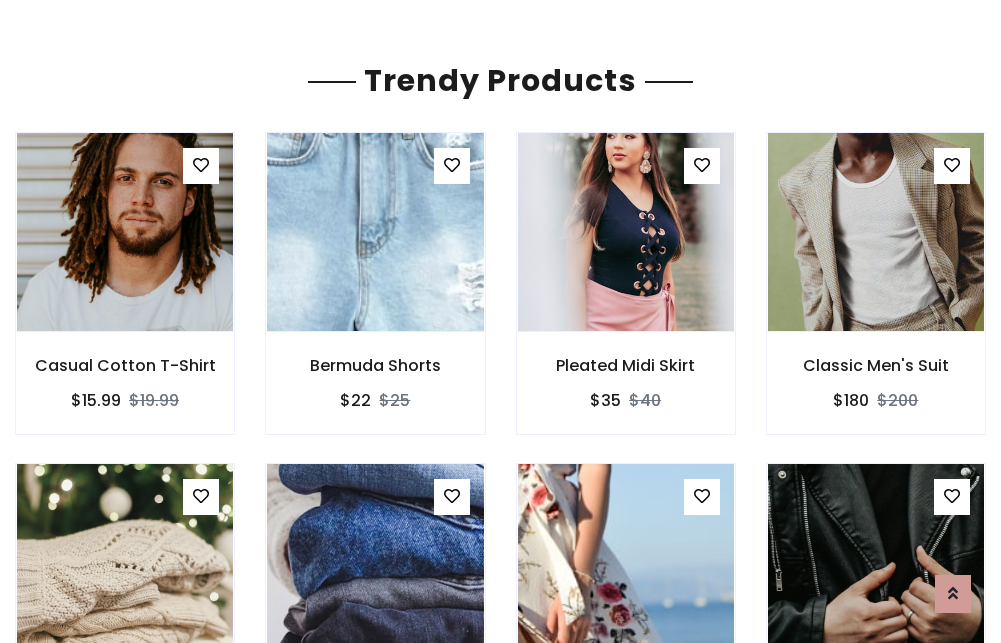 click on "Shop" at bounding box center (362, -1794) 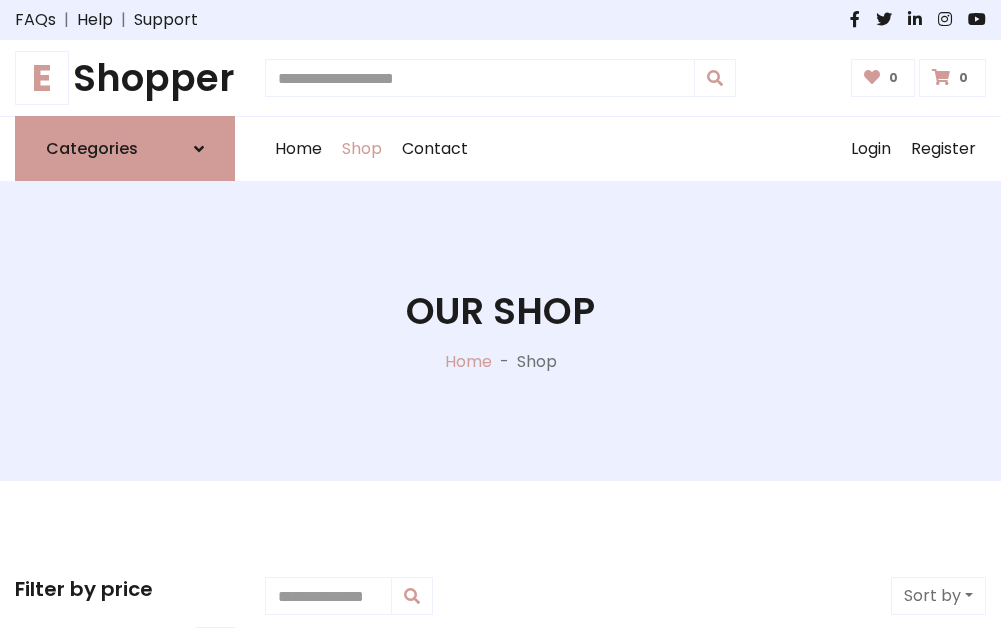 scroll, scrollTop: 0, scrollLeft: 0, axis: both 